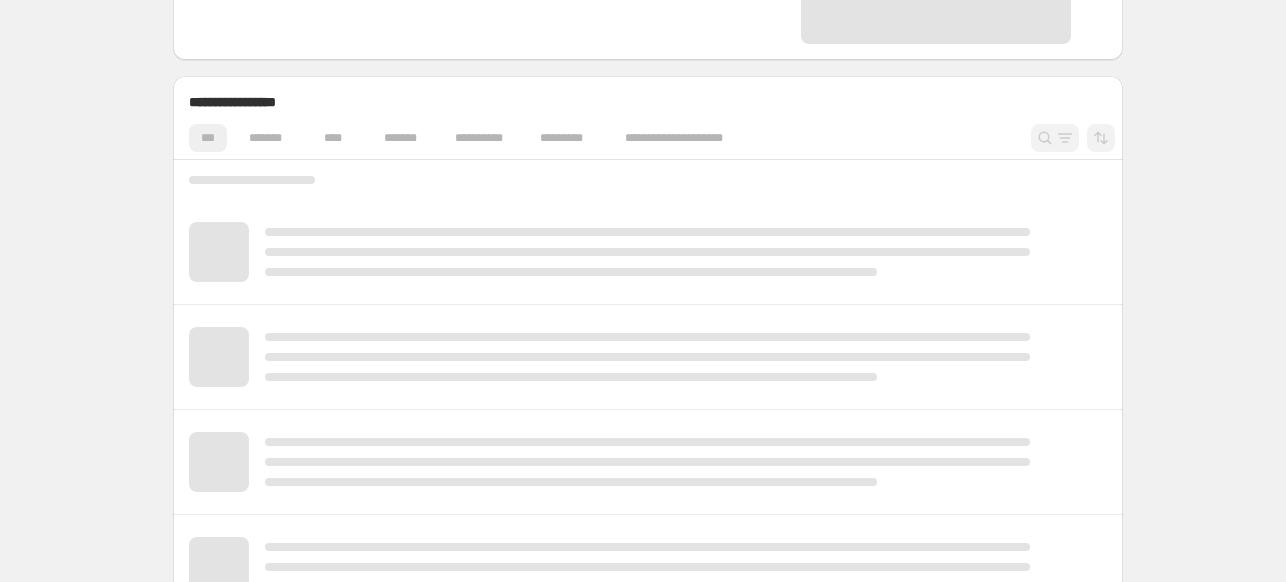 scroll, scrollTop: 488, scrollLeft: 0, axis: vertical 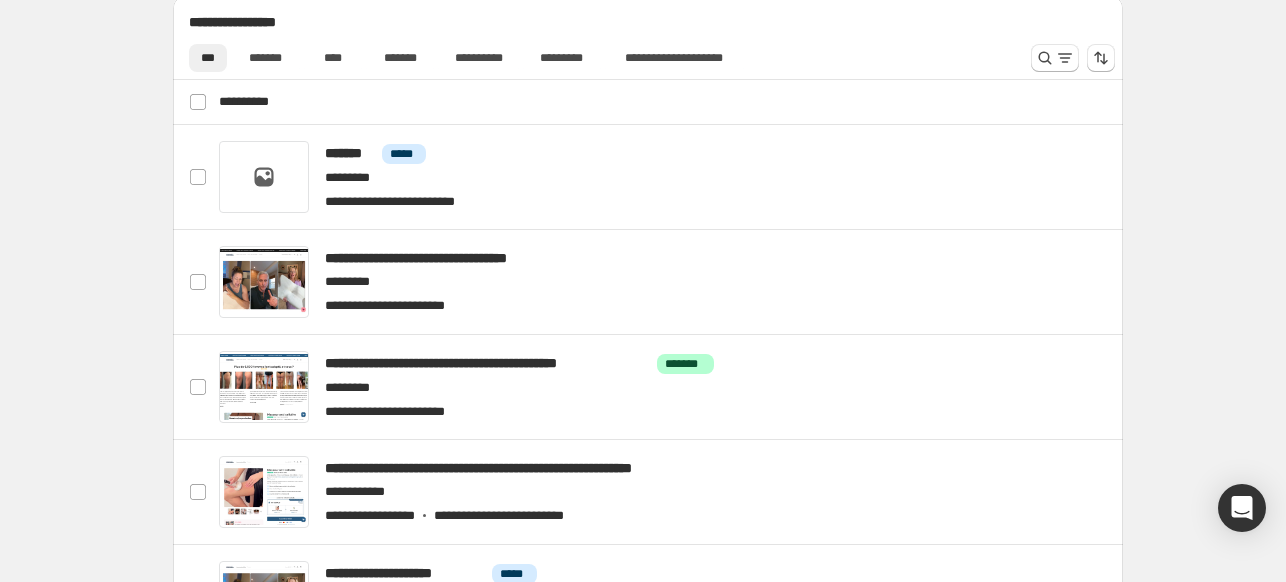 click on "**********" at bounding box center (648, 301) 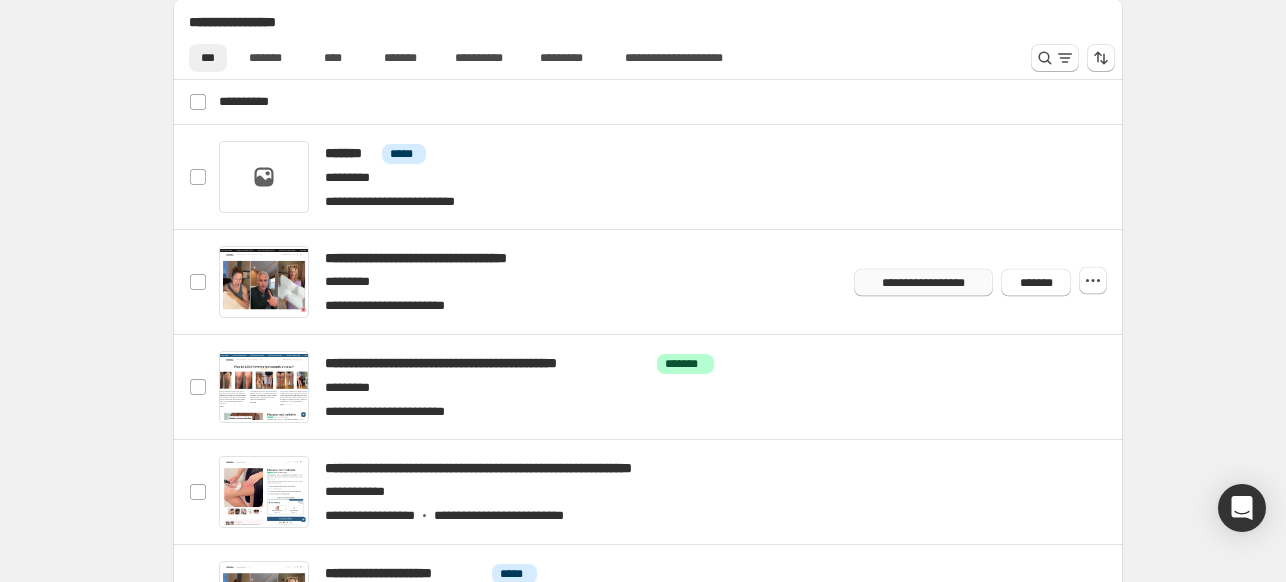 click on "**********" at bounding box center (923, 282) 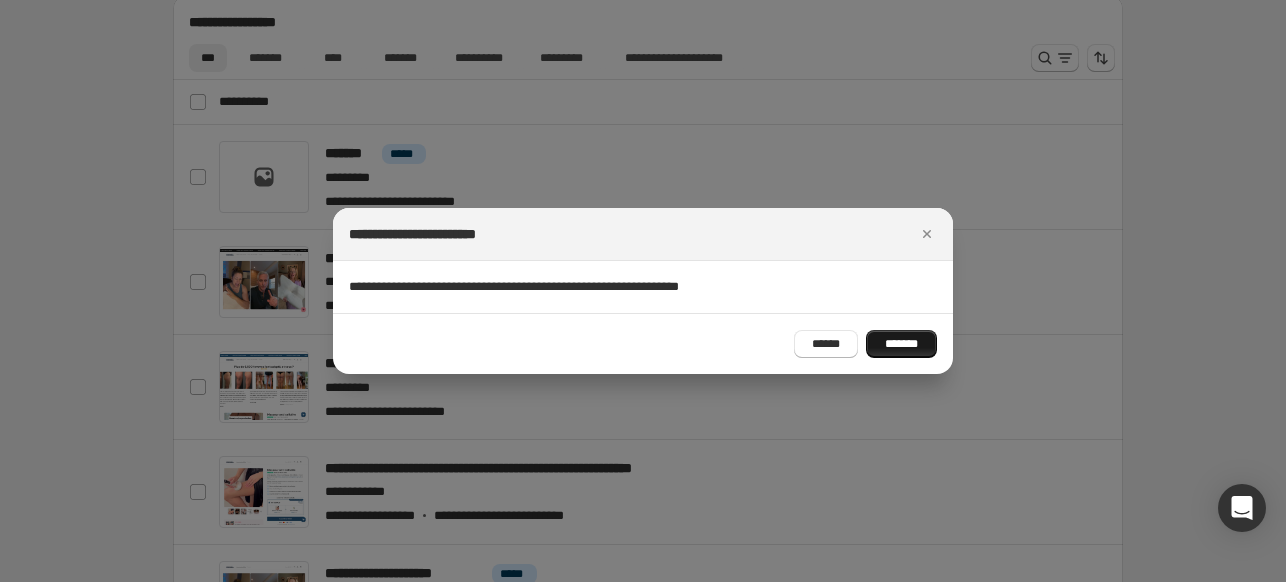 click on "*******" at bounding box center (901, 344) 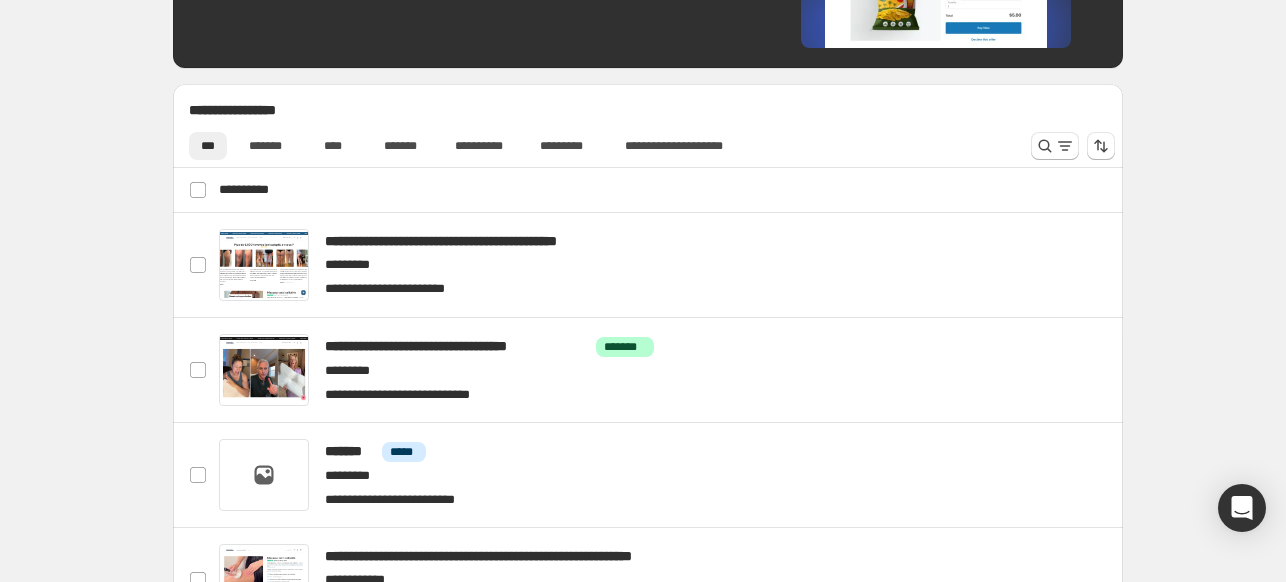 scroll, scrollTop: 628, scrollLeft: 0, axis: vertical 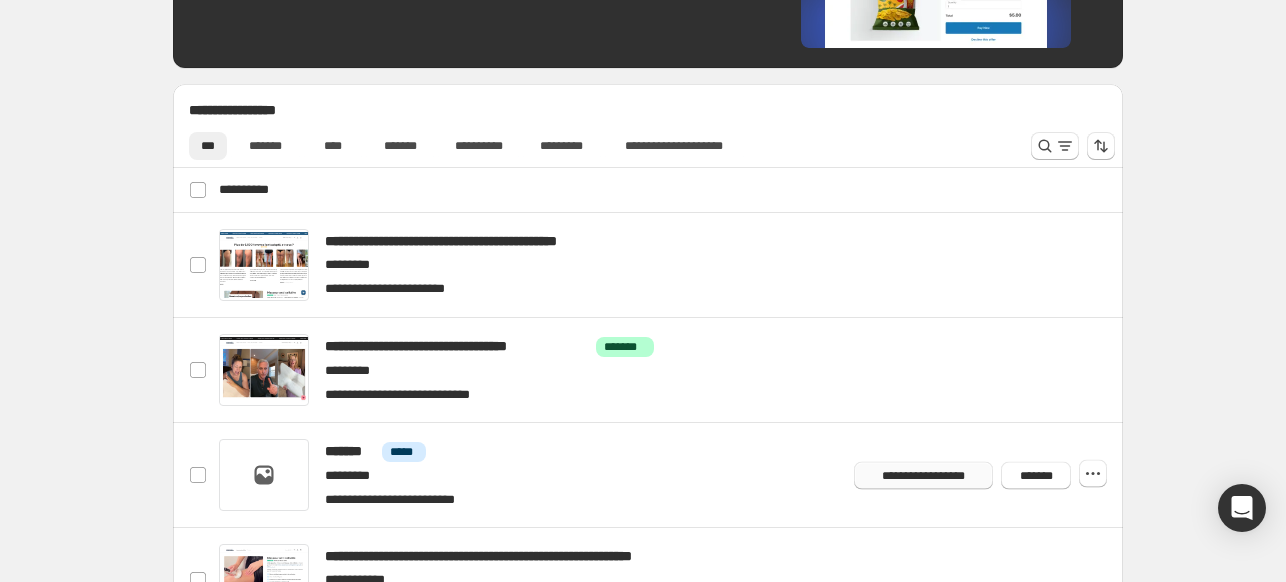 click on "**********" at bounding box center (923, 475) 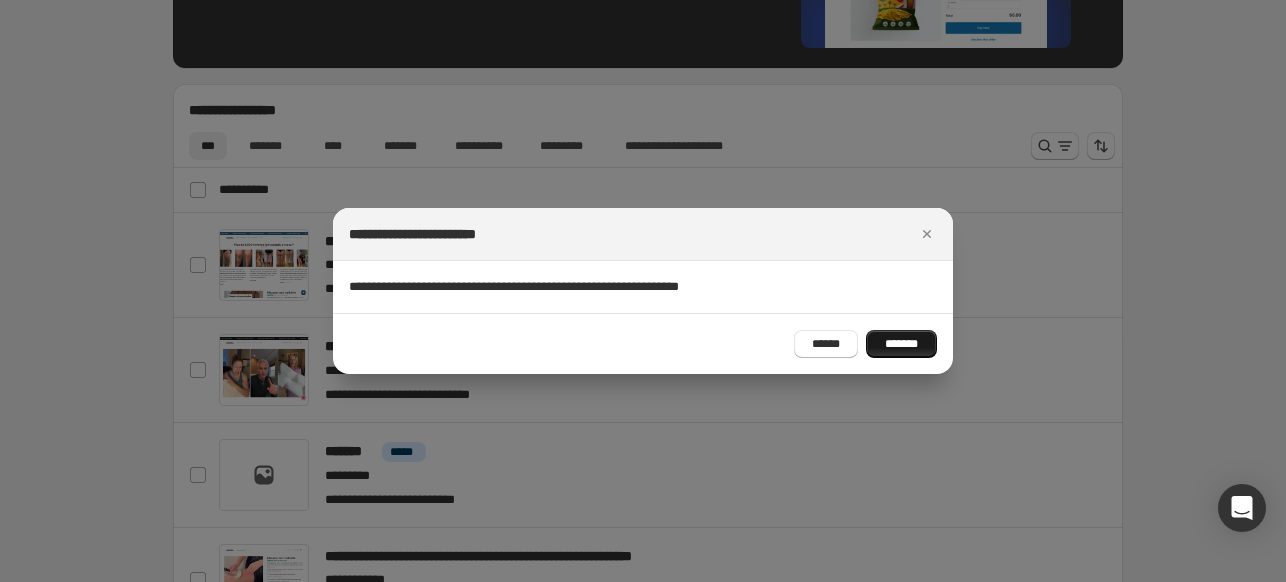 click on "*******" at bounding box center (901, 344) 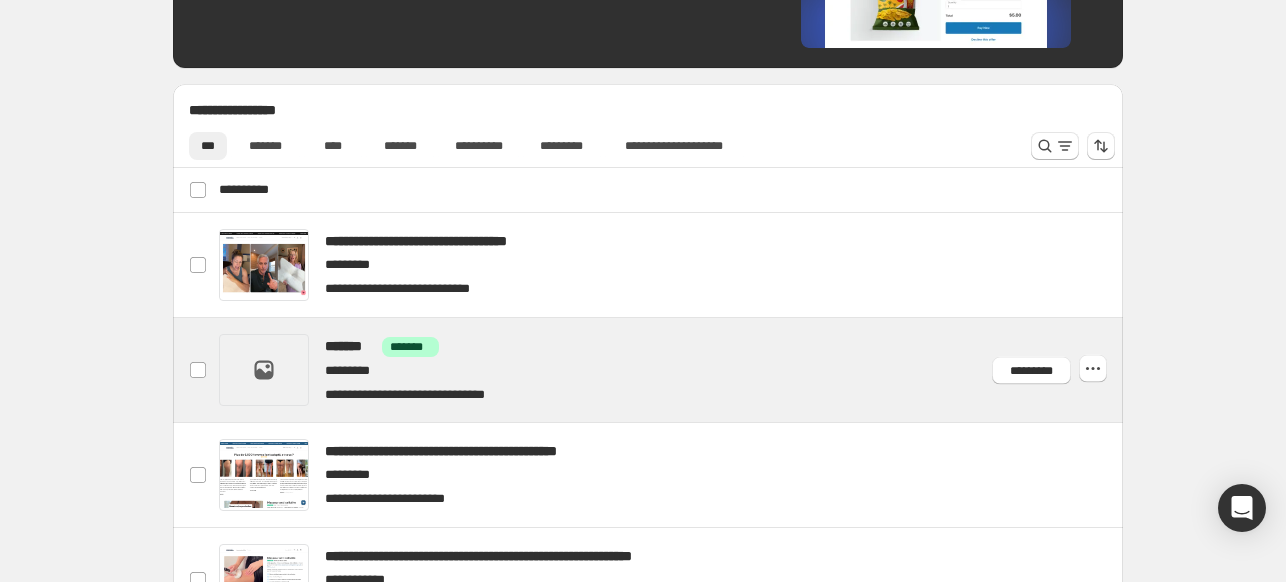 click at bounding box center [672, 370] 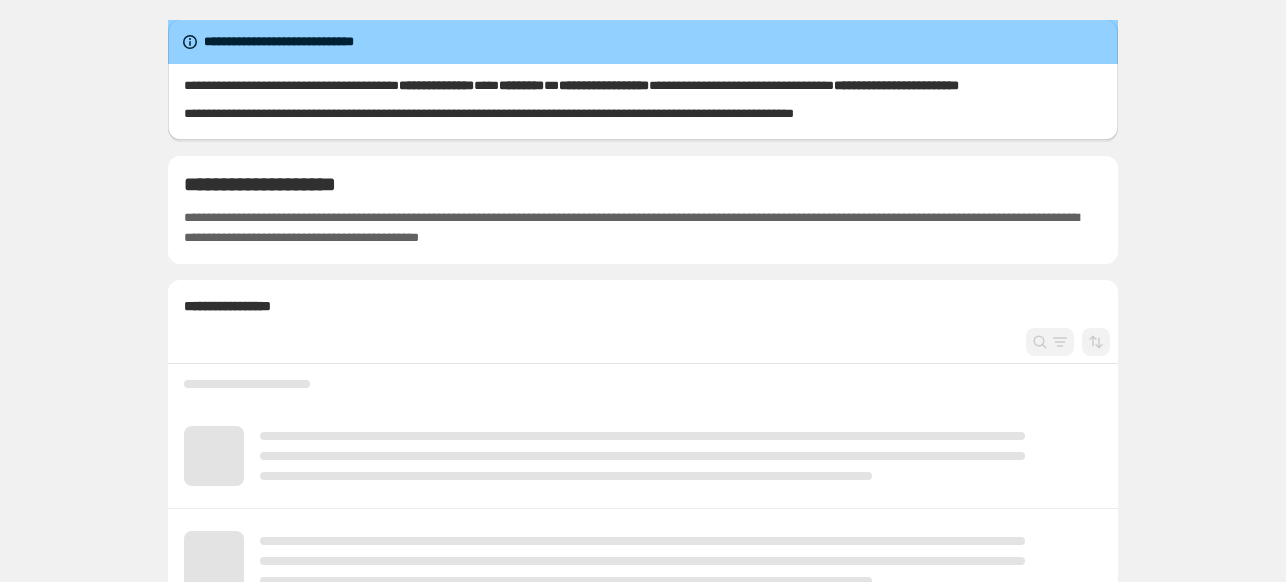 scroll, scrollTop: 0, scrollLeft: 0, axis: both 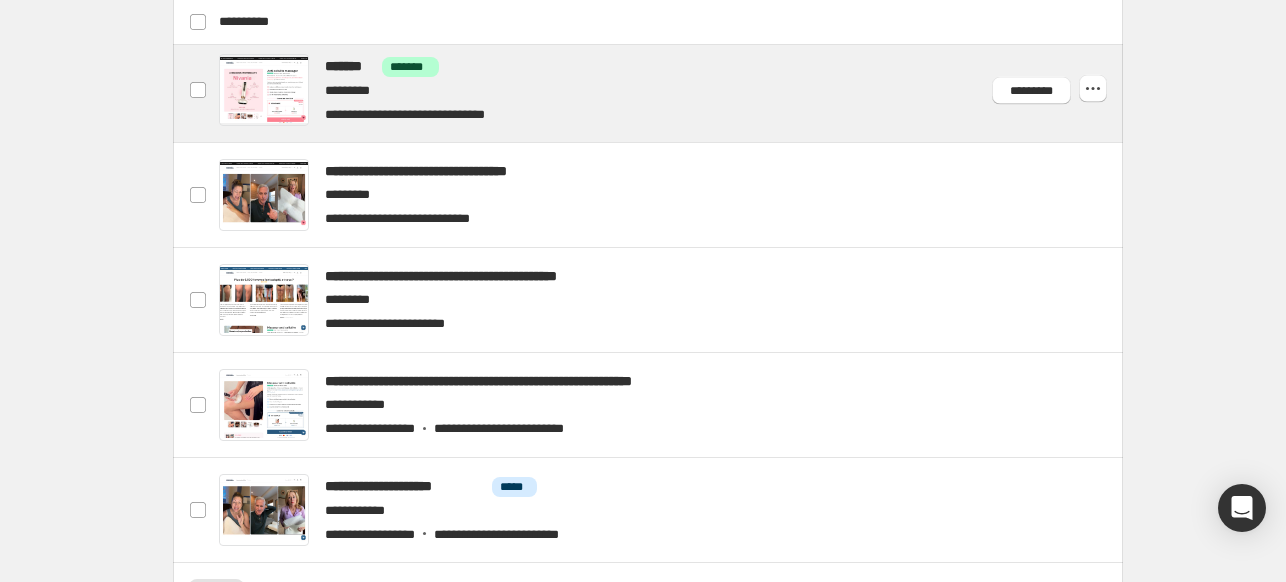 click at bounding box center (672, 90) 